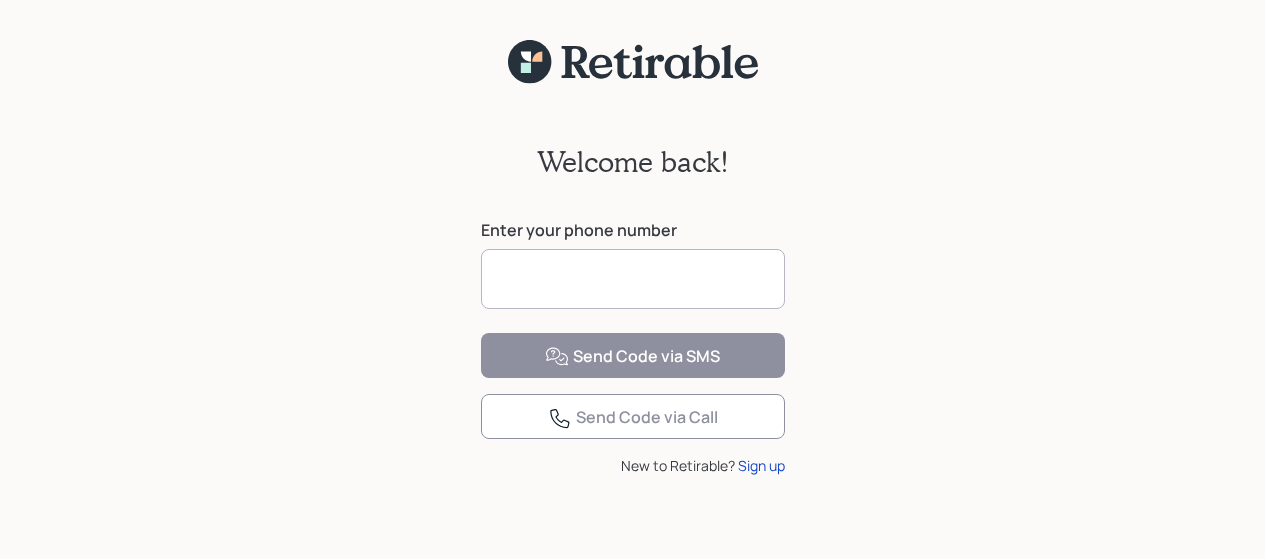 scroll, scrollTop: 0, scrollLeft: 0, axis: both 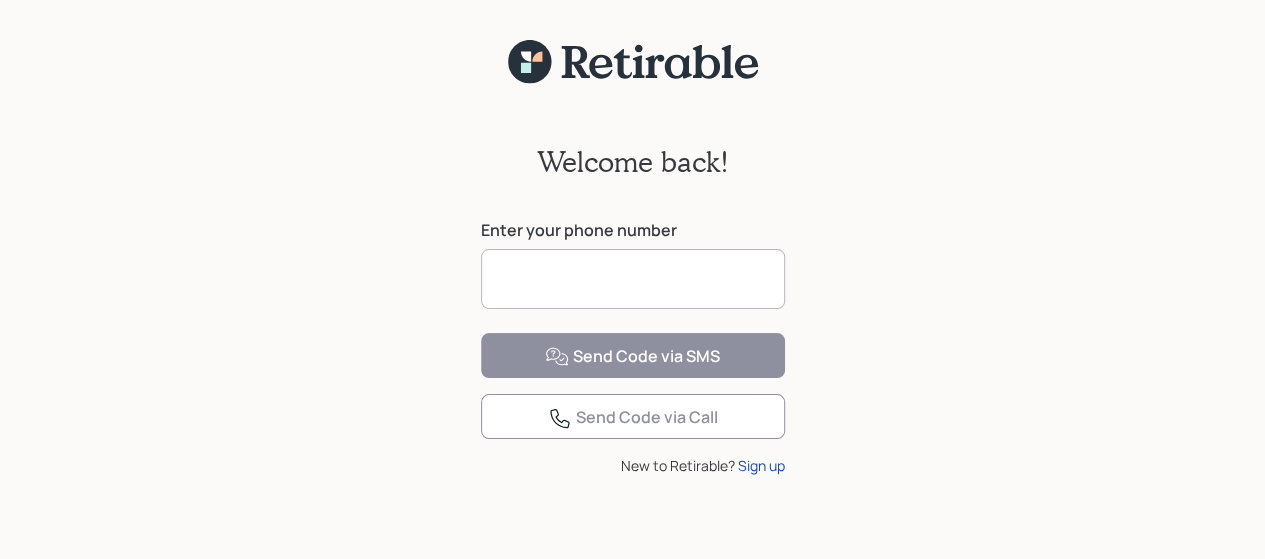 click at bounding box center (633, 279) 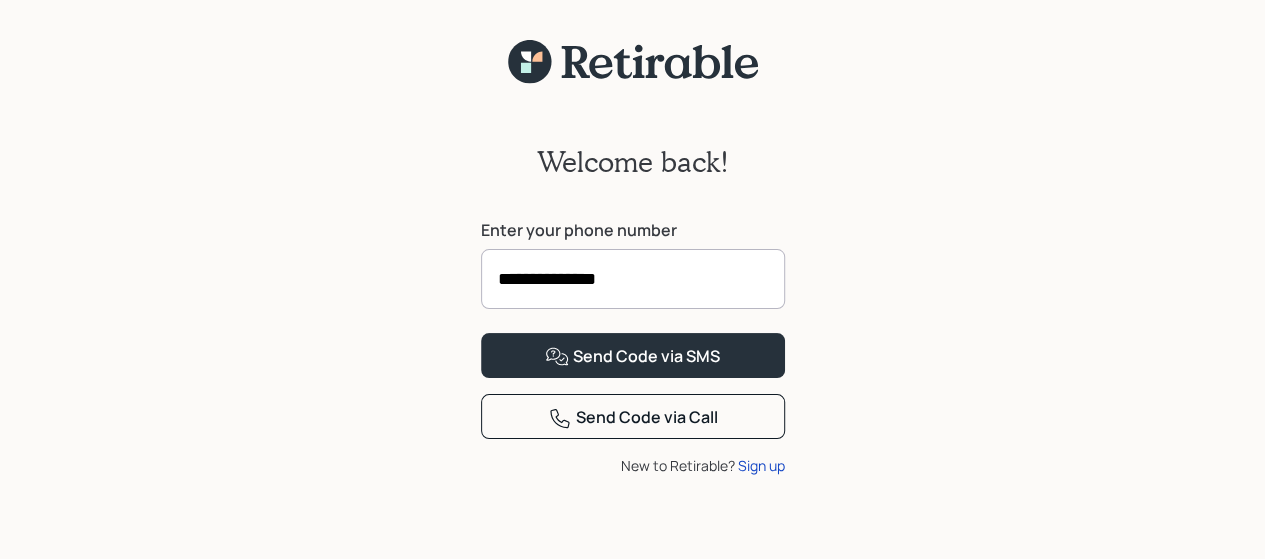 type on "**********" 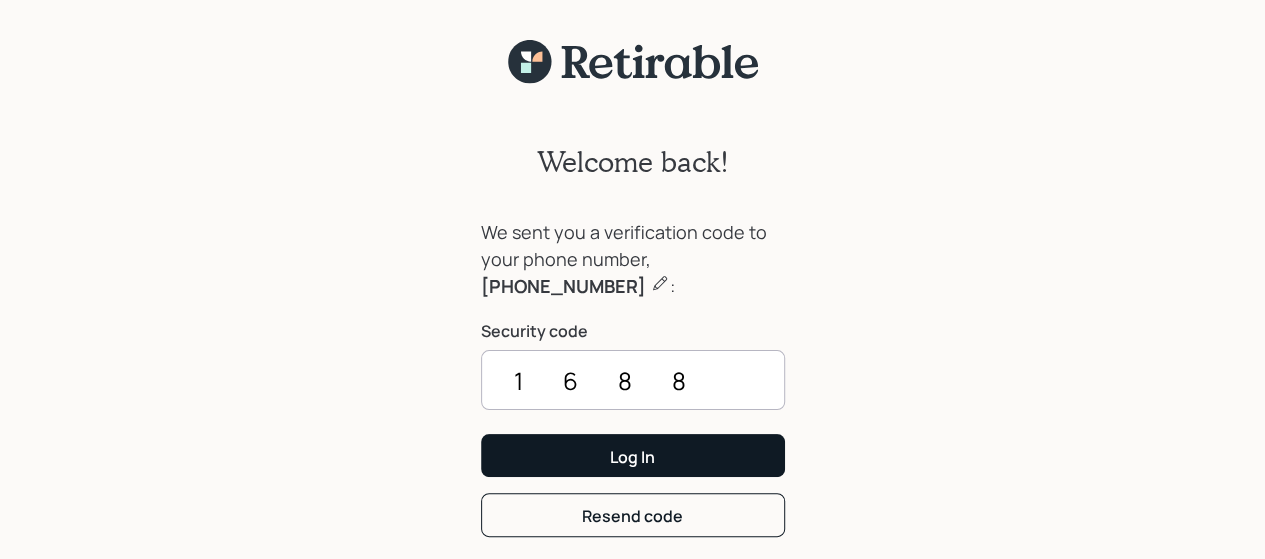 type on "1688" 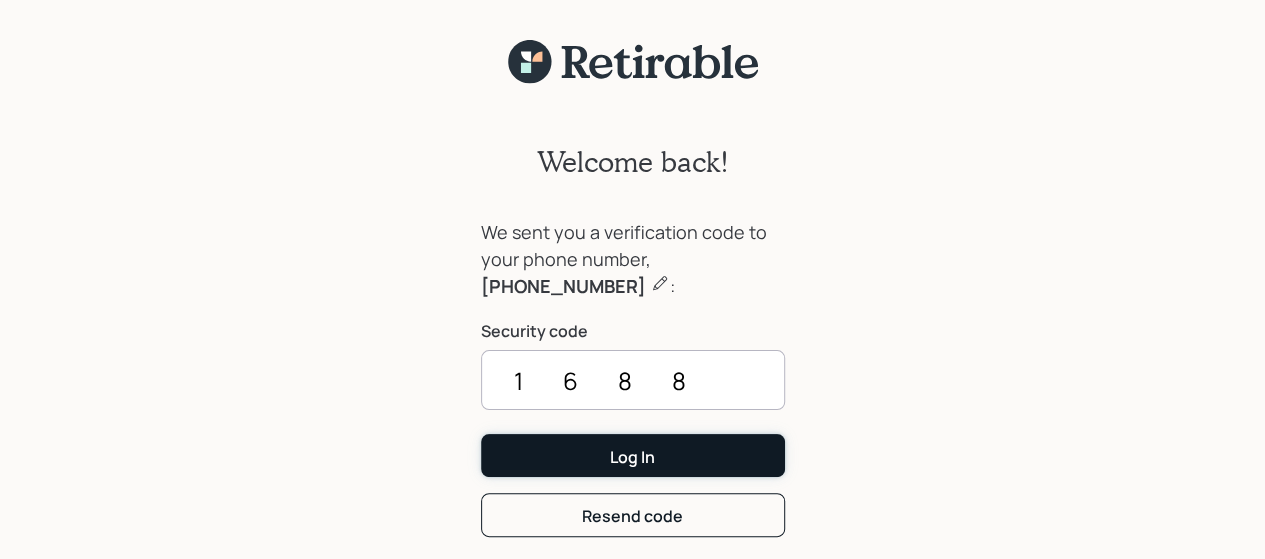 click on "Log In" at bounding box center [633, 455] 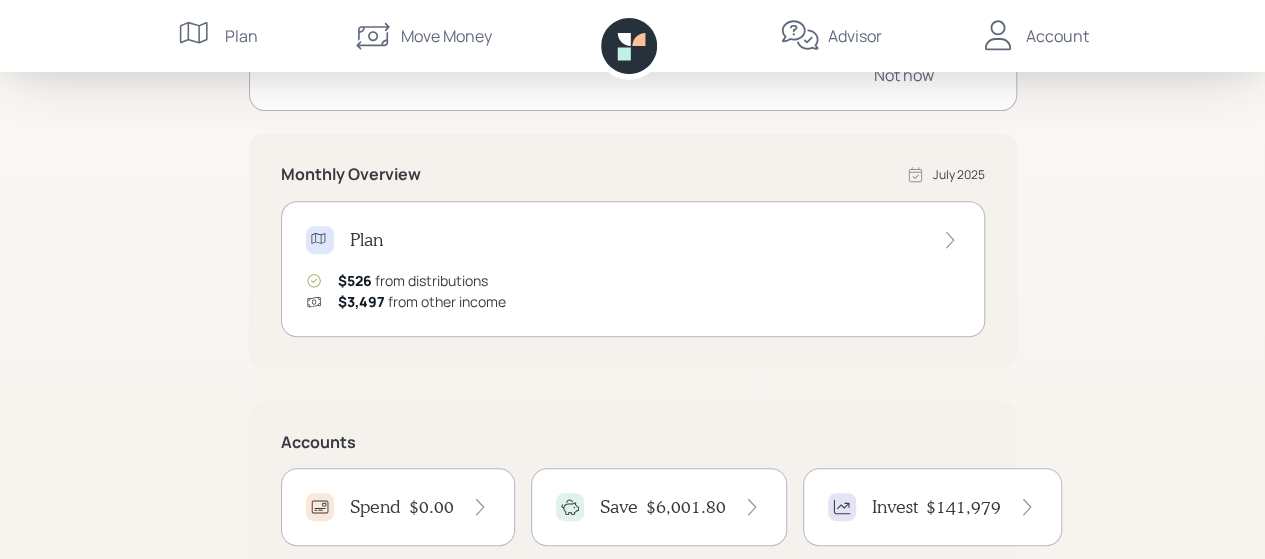 scroll, scrollTop: 400, scrollLeft: 0, axis: vertical 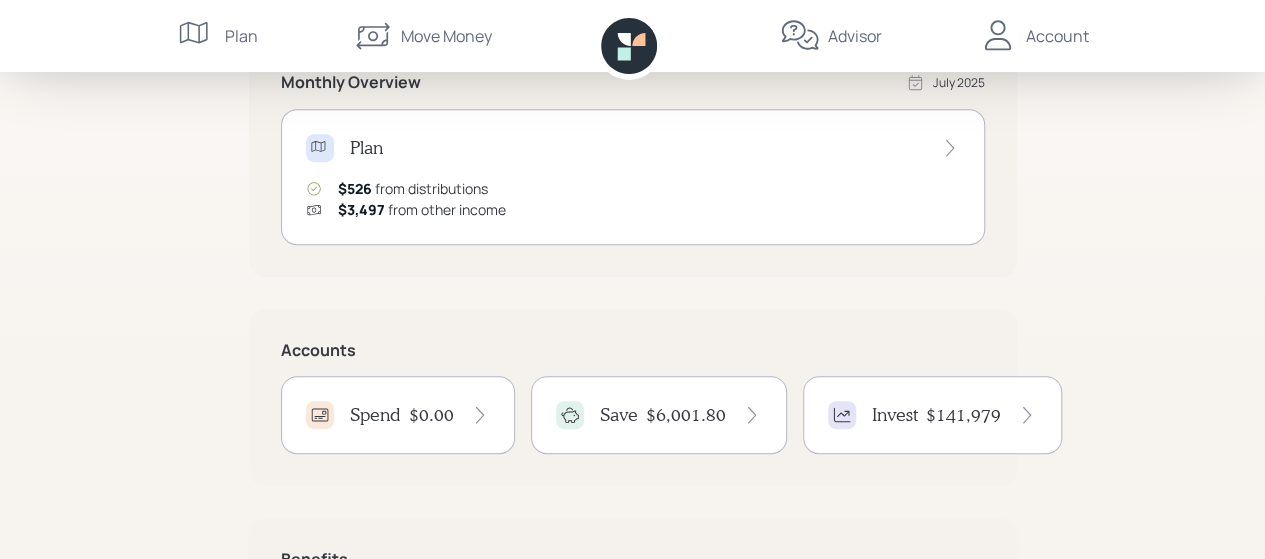 click 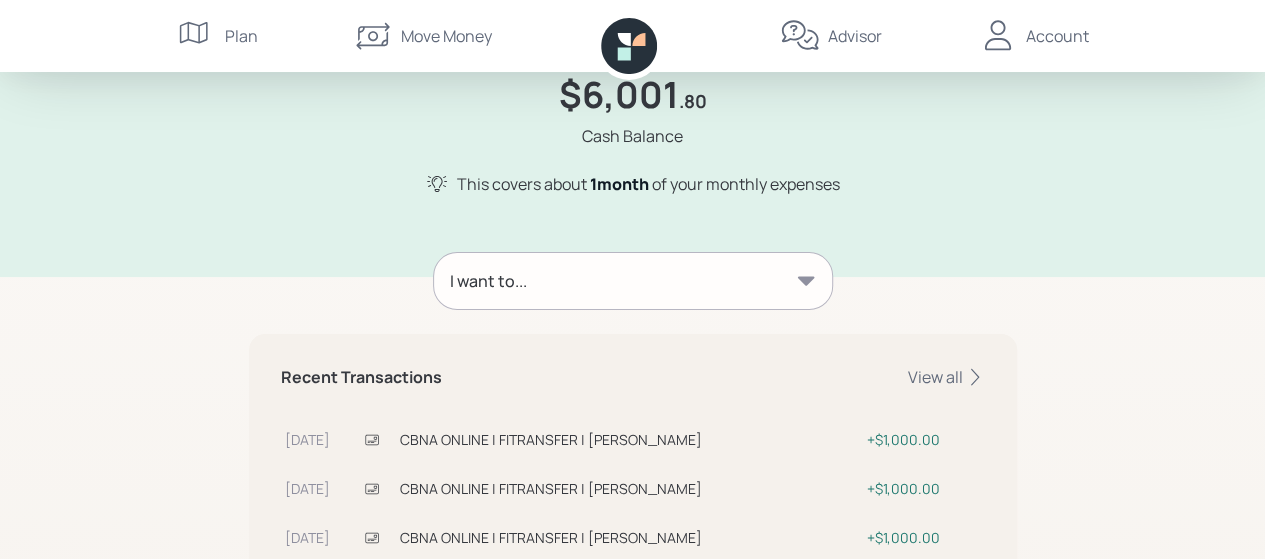 scroll, scrollTop: 146, scrollLeft: 0, axis: vertical 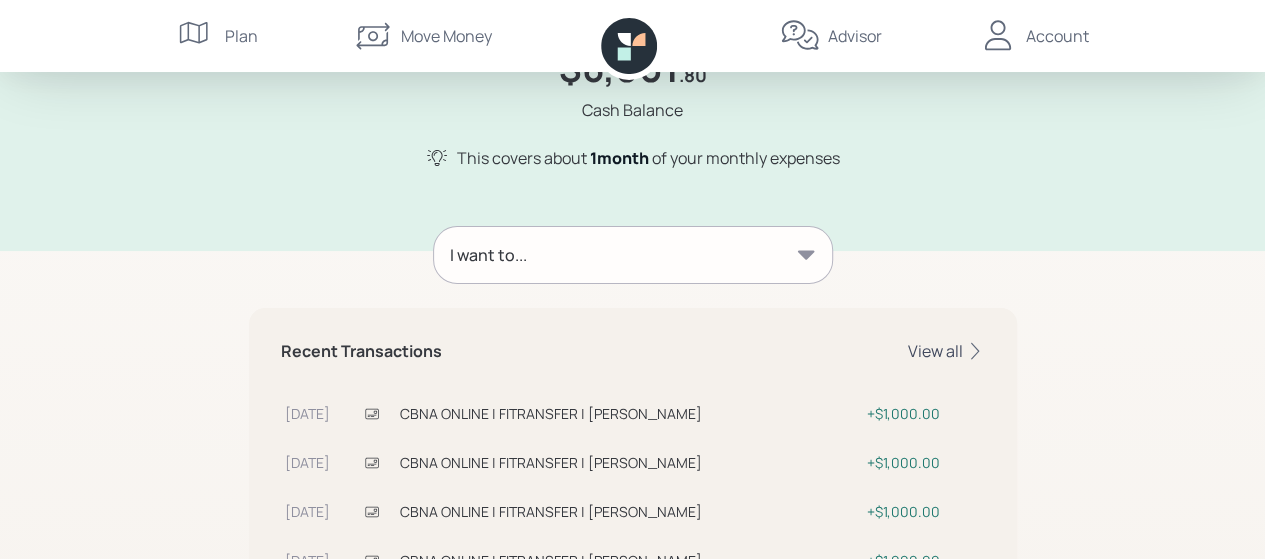 click on "View all" at bounding box center (946, 351) 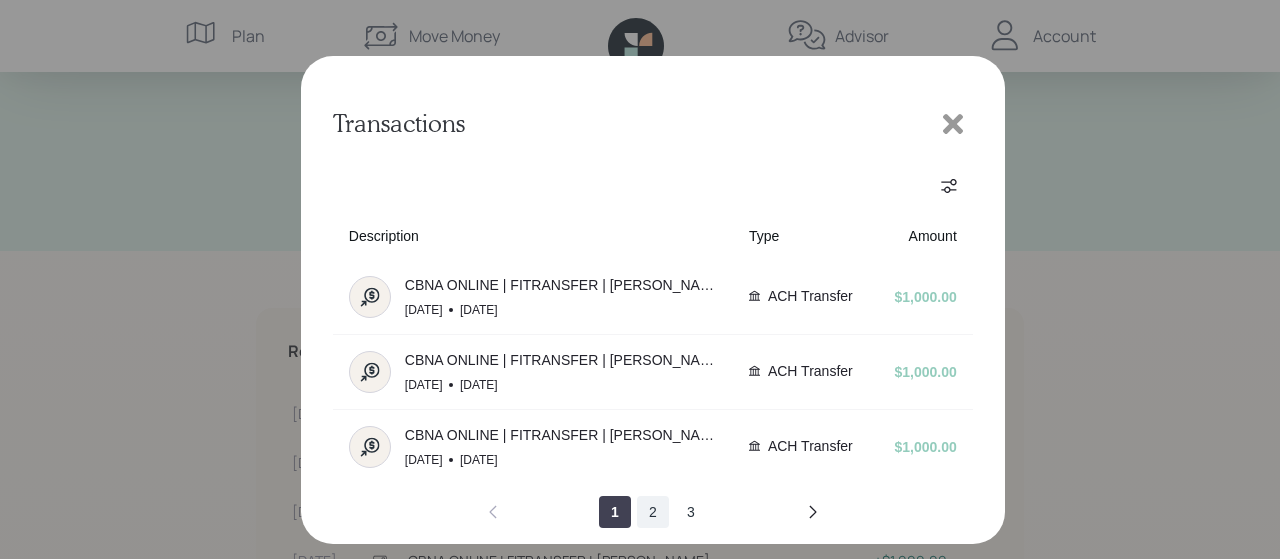 click on "2" at bounding box center (653, 512) 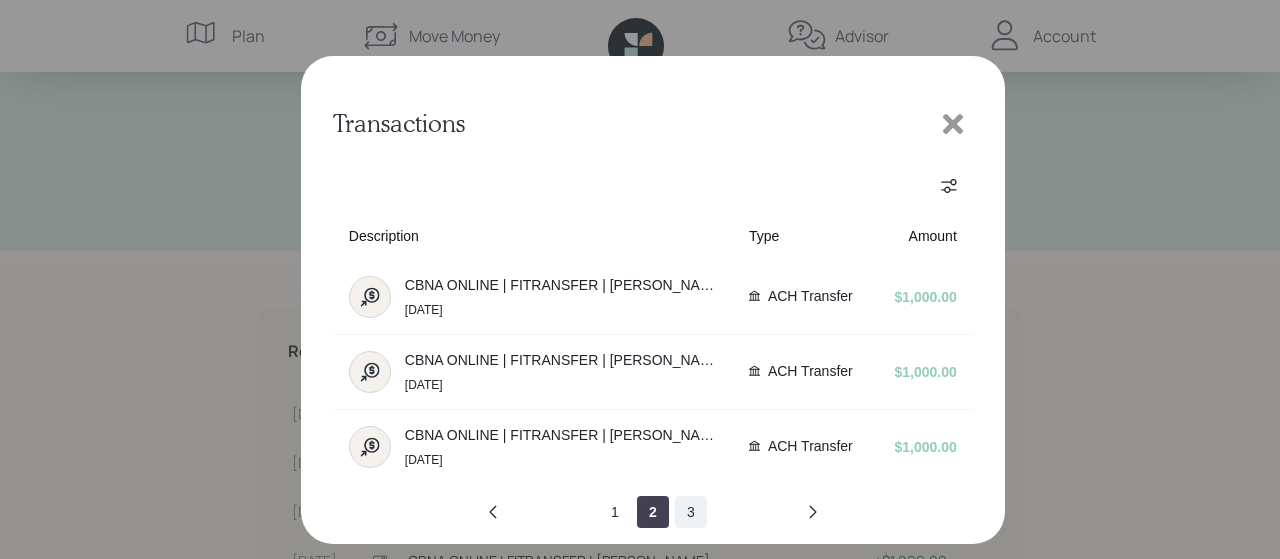 click on "3" at bounding box center [691, 512] 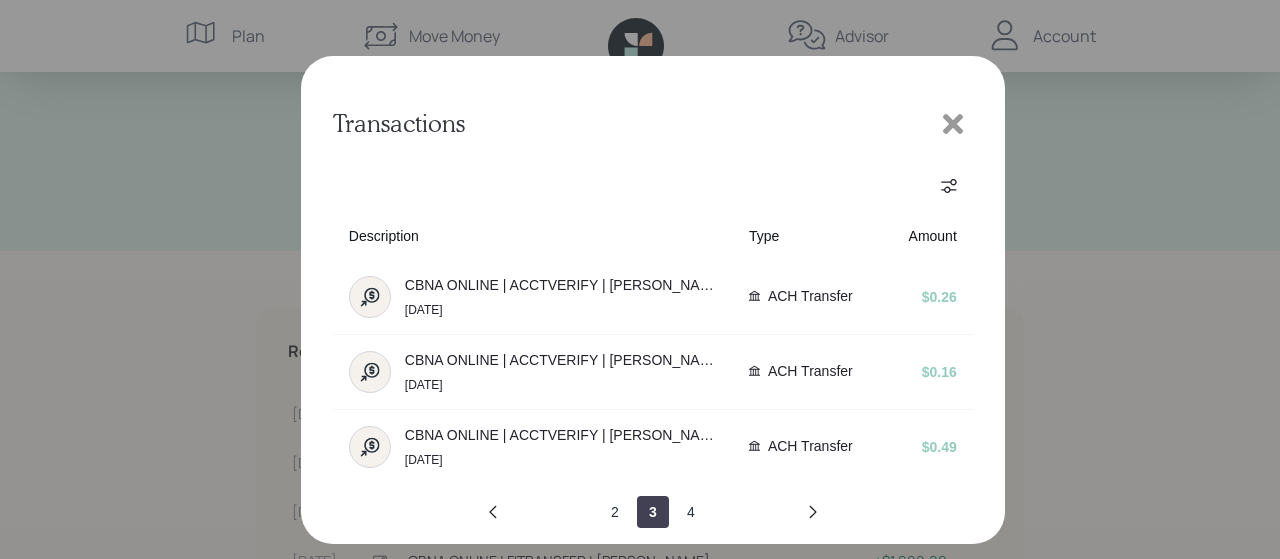 click 